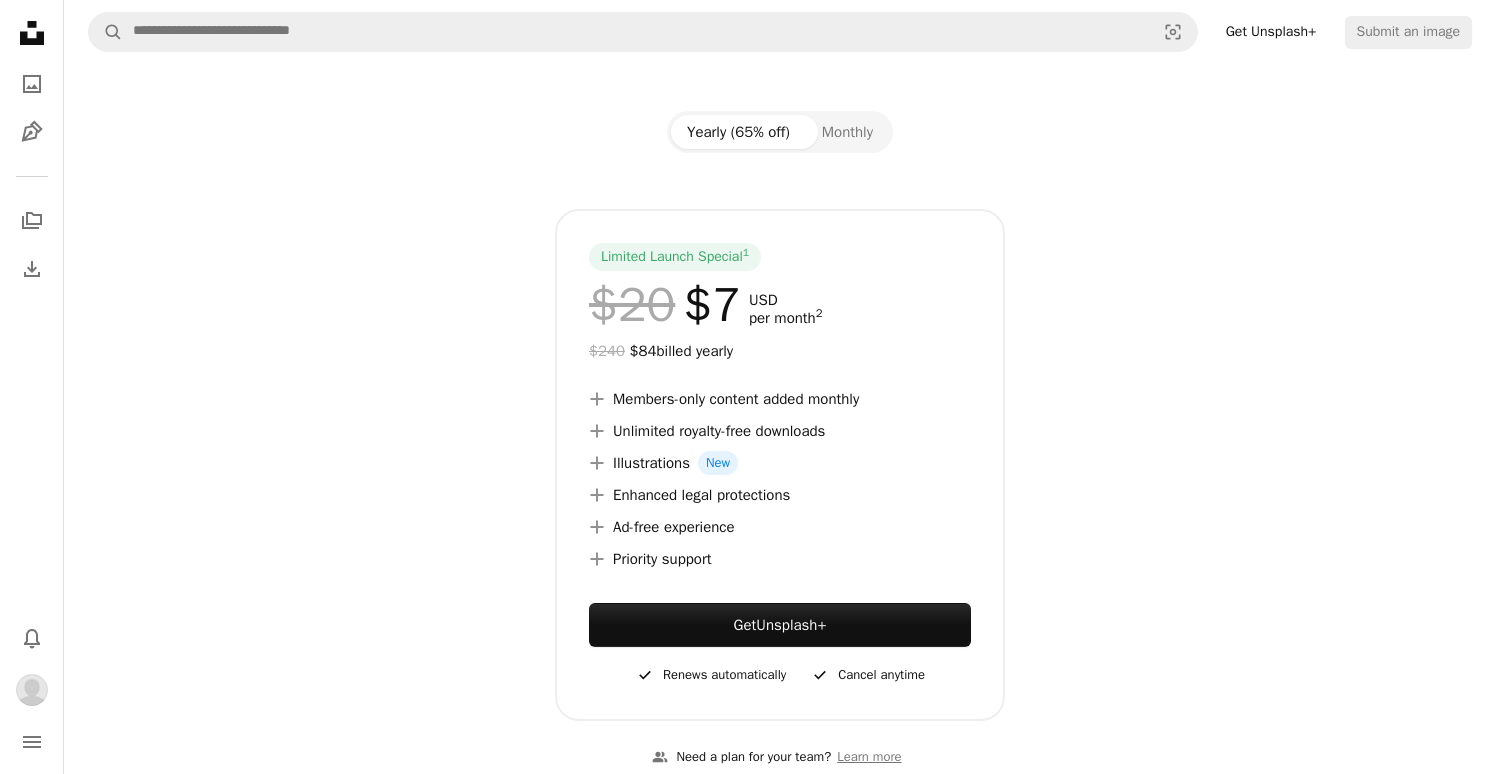 scroll, scrollTop: 208, scrollLeft: 0, axis: vertical 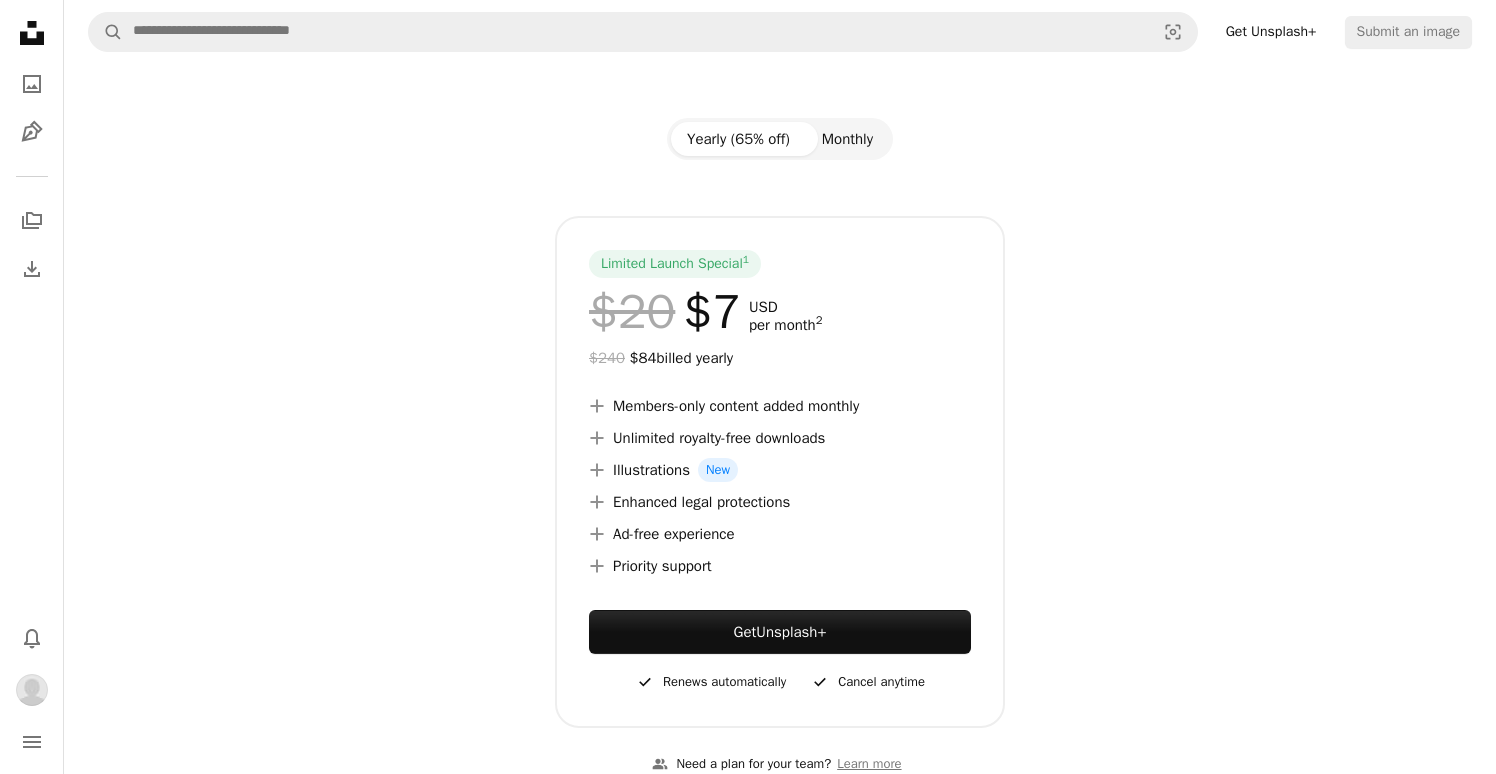 click on "Monthly" at bounding box center (847, 139) 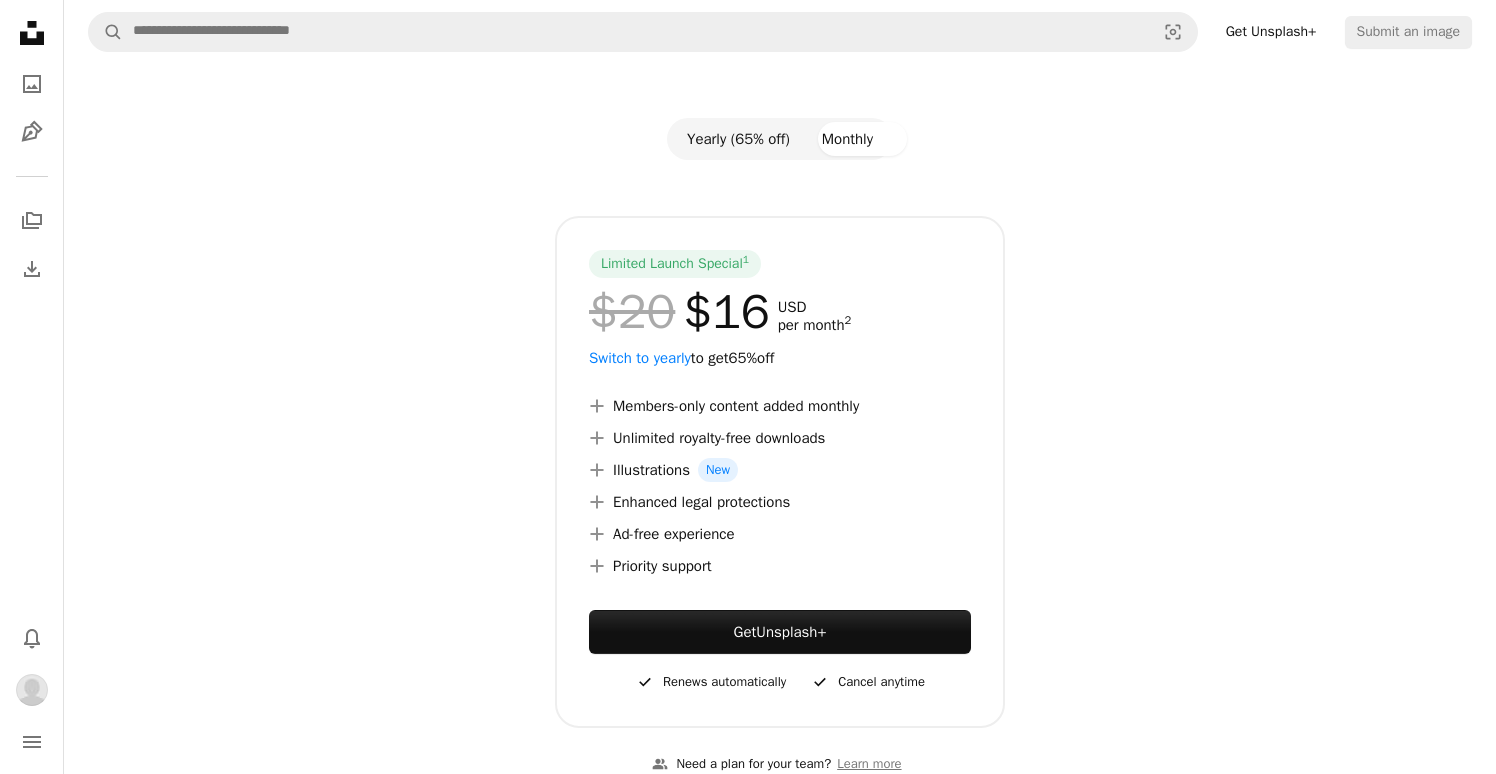 click on "Yearly (65% off)" at bounding box center [738, 139] 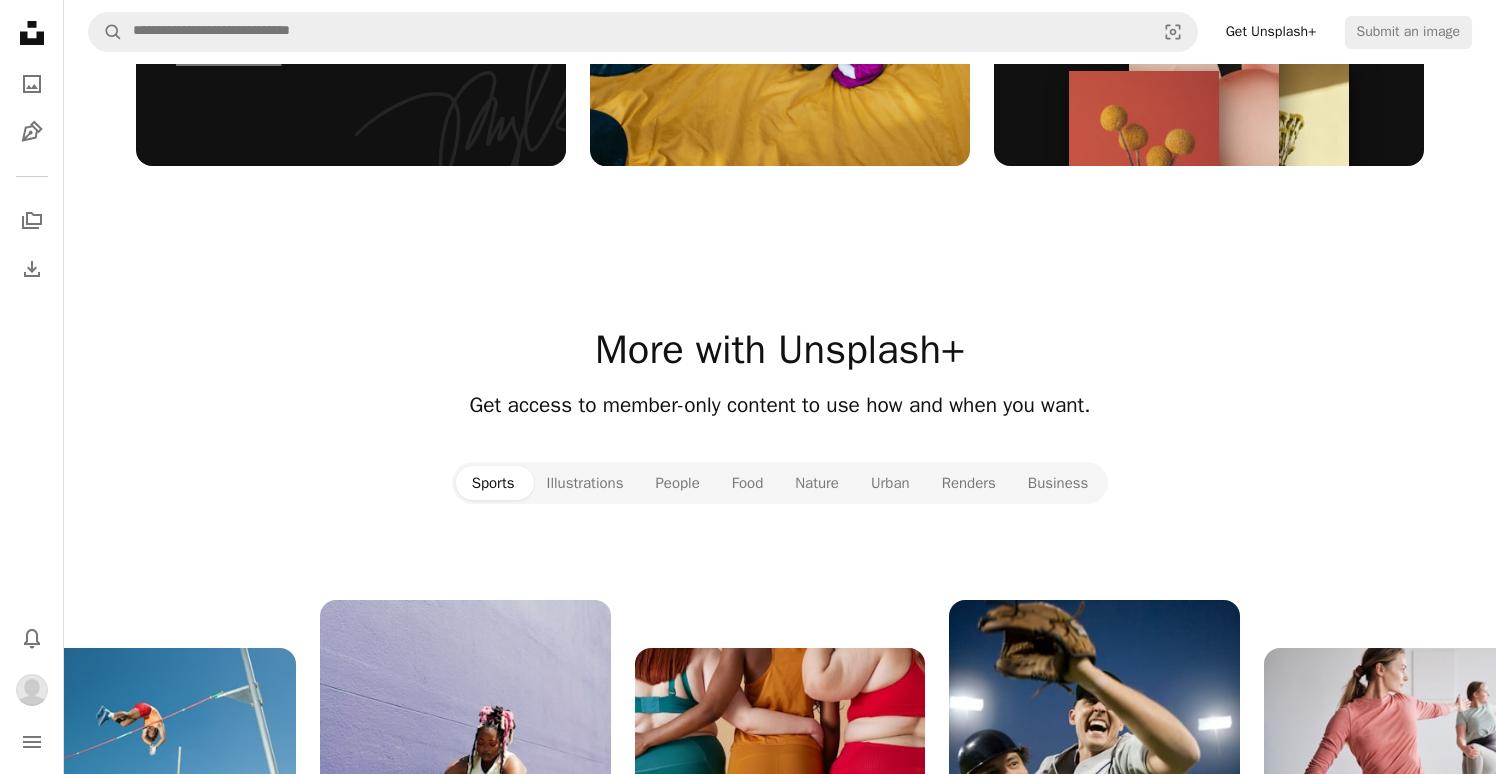 scroll, scrollTop: 2123, scrollLeft: 0, axis: vertical 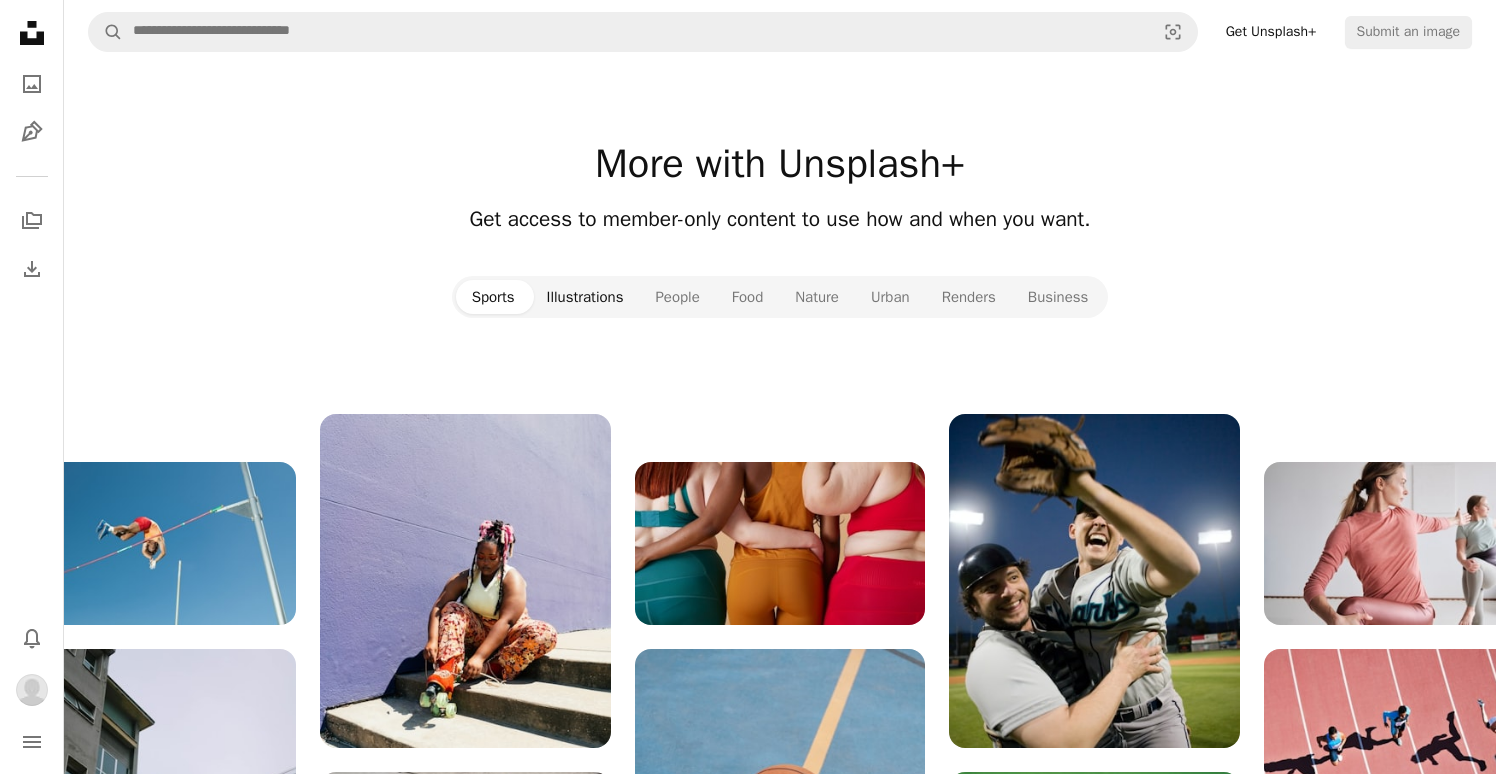 click on "Illustrations" at bounding box center [584, 297] 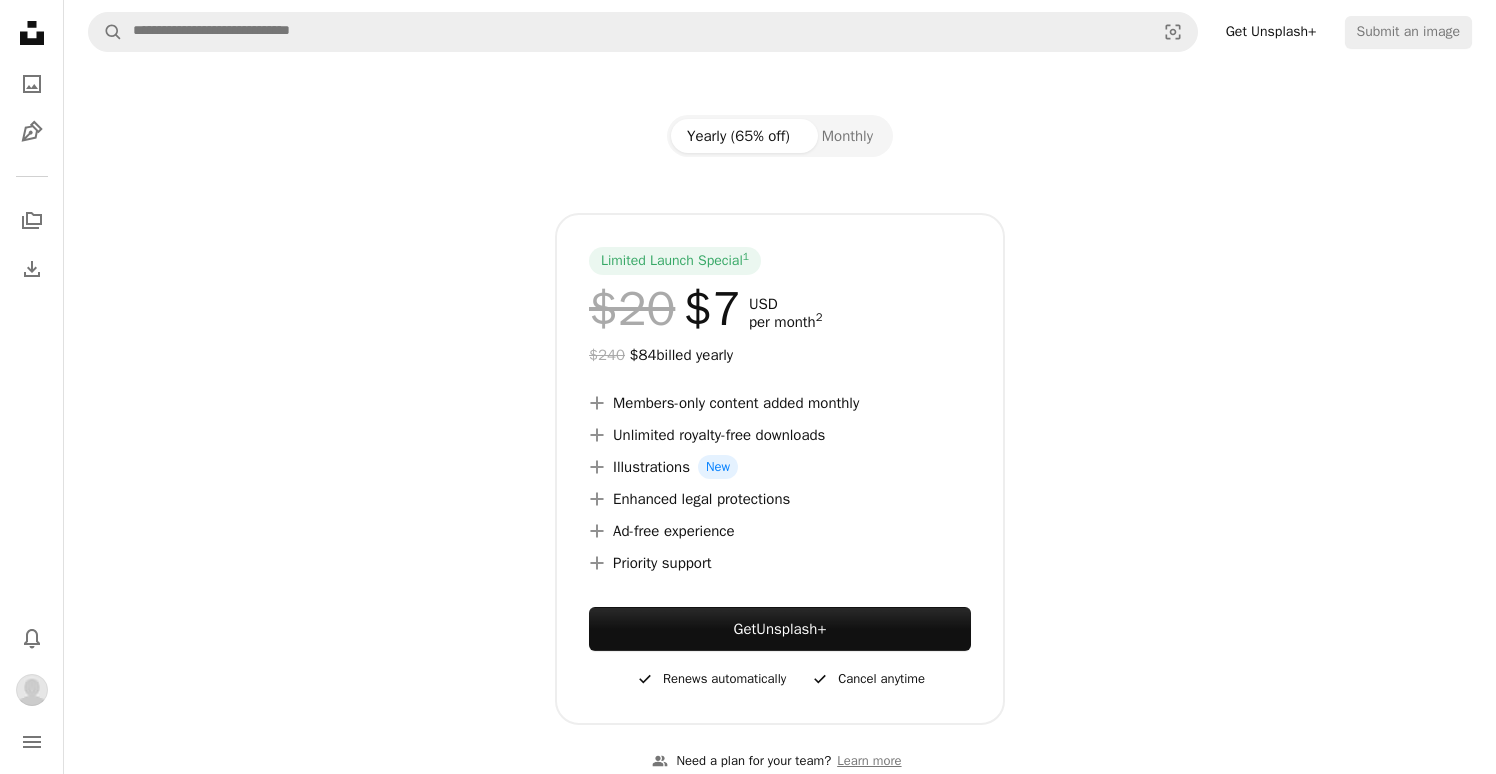 scroll, scrollTop: 0, scrollLeft: 0, axis: both 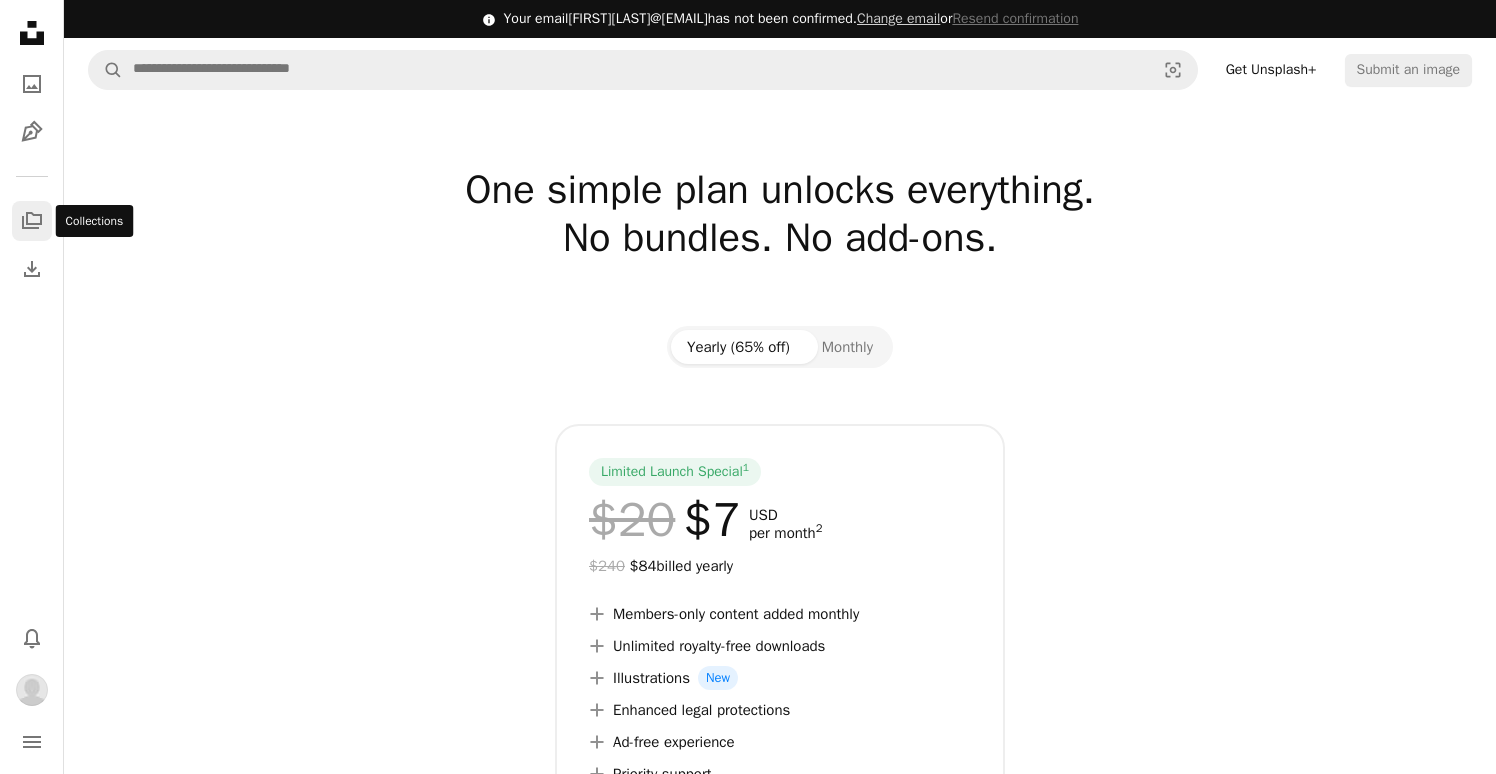 click 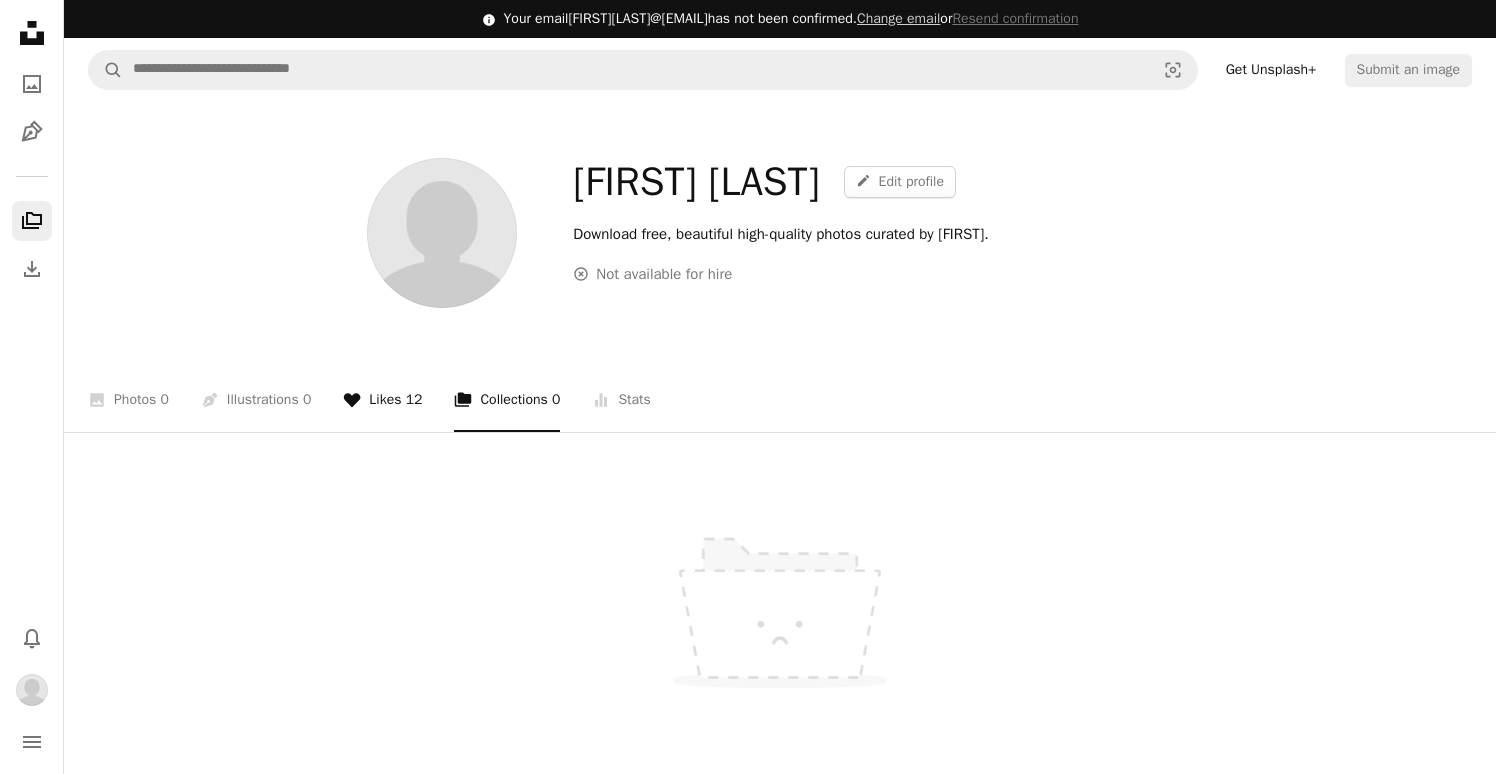 click on "A heart Likes 12" at bounding box center [382, 400] 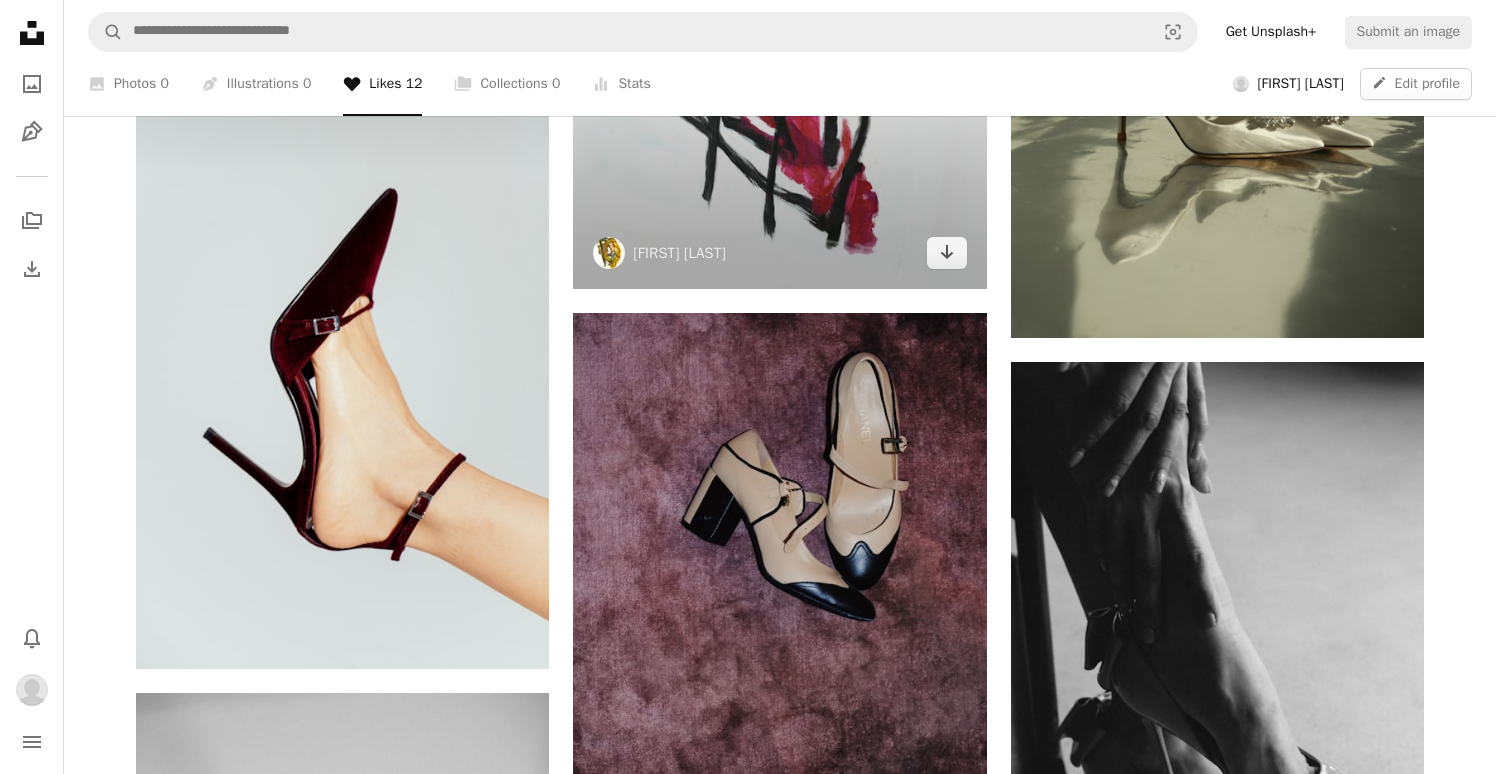 scroll, scrollTop: 771, scrollLeft: 0, axis: vertical 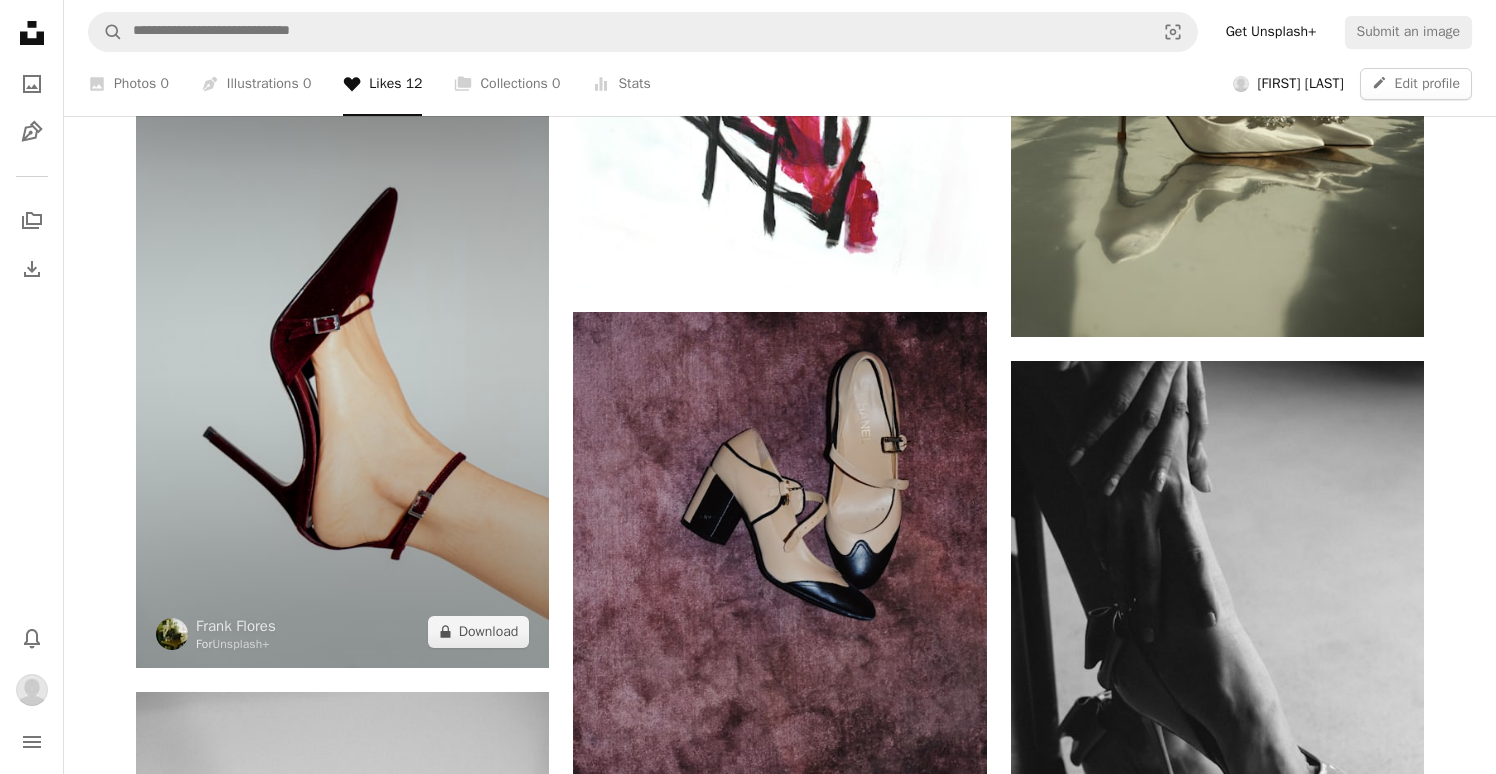click at bounding box center (342, 358) 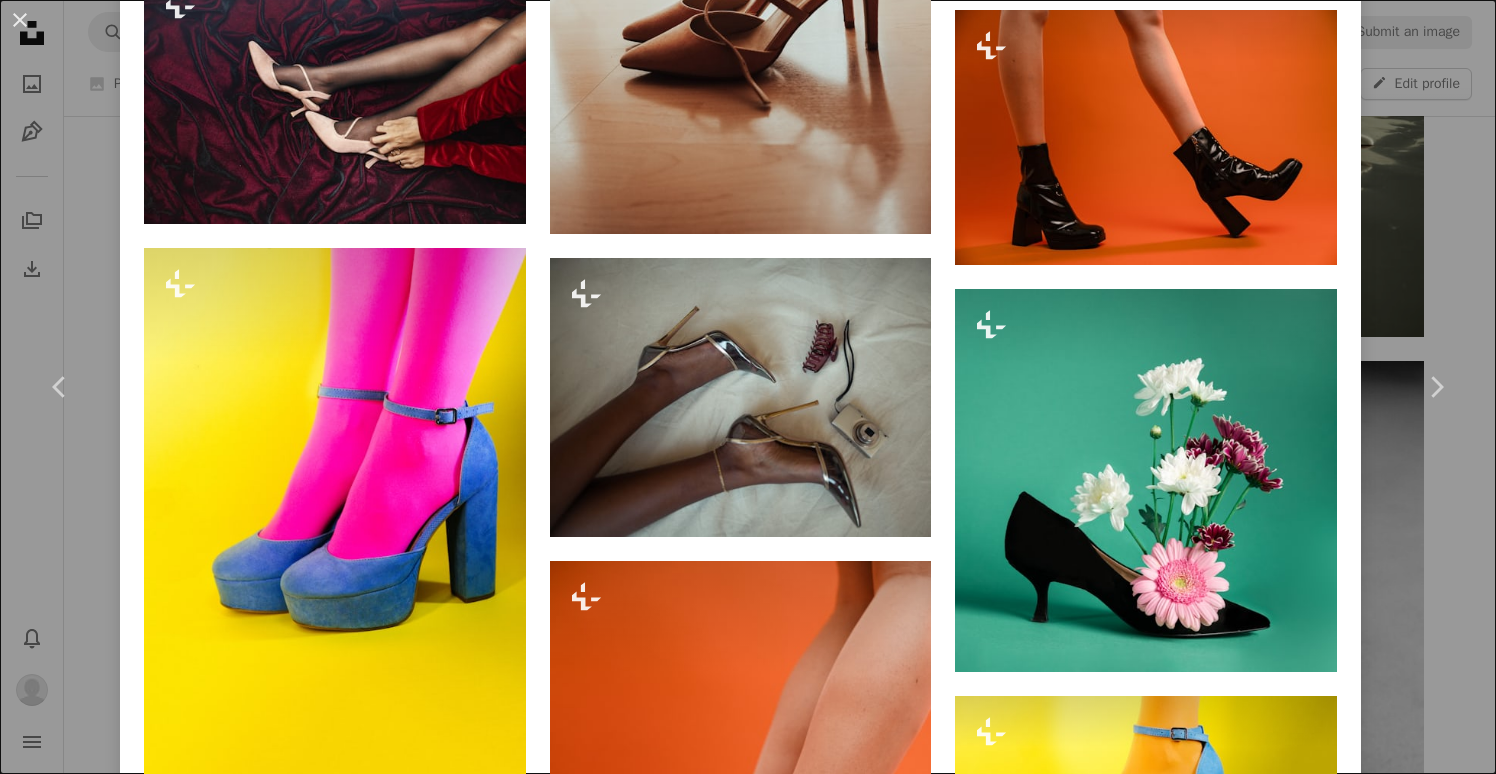 scroll, scrollTop: 4827, scrollLeft: 0, axis: vertical 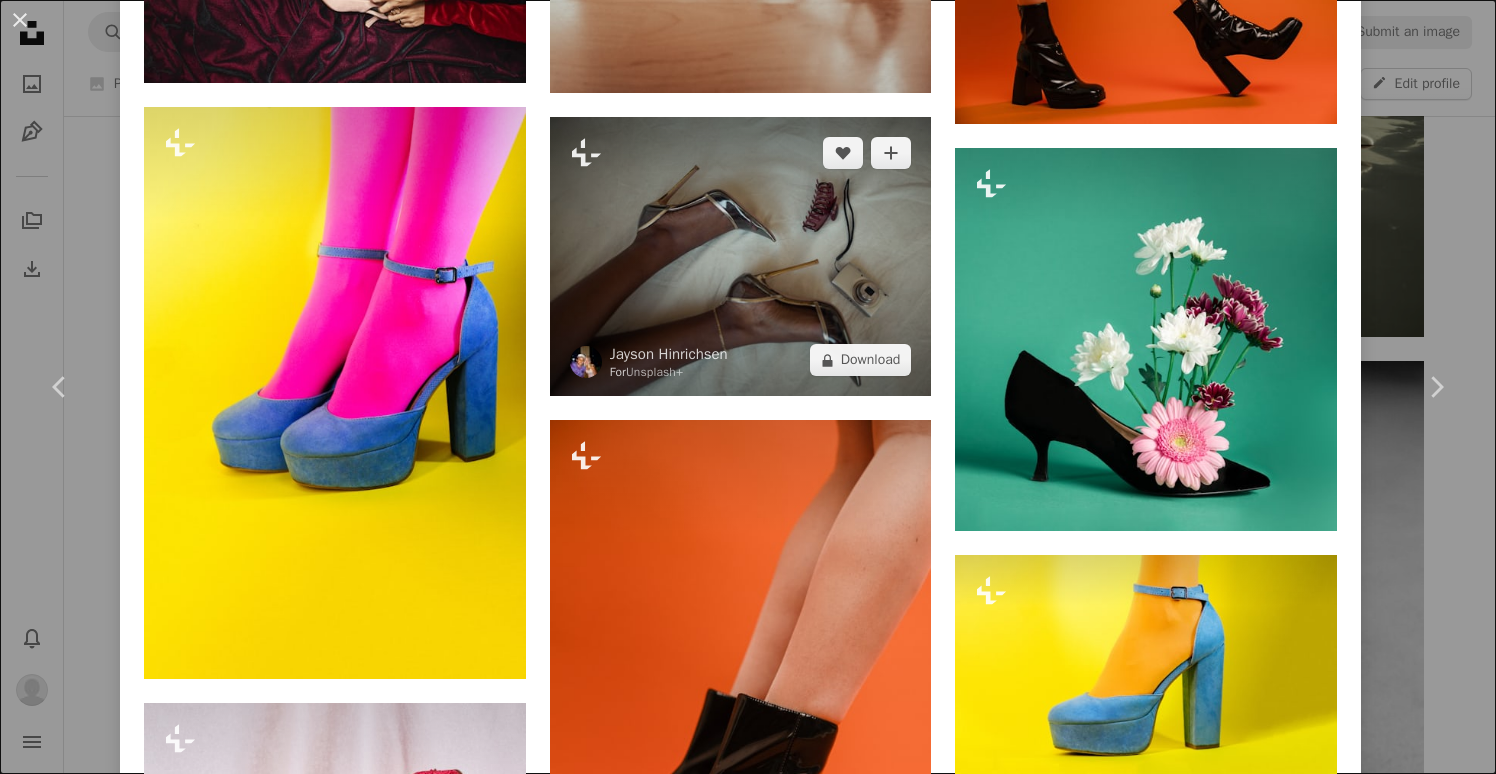 click at bounding box center [741, 256] 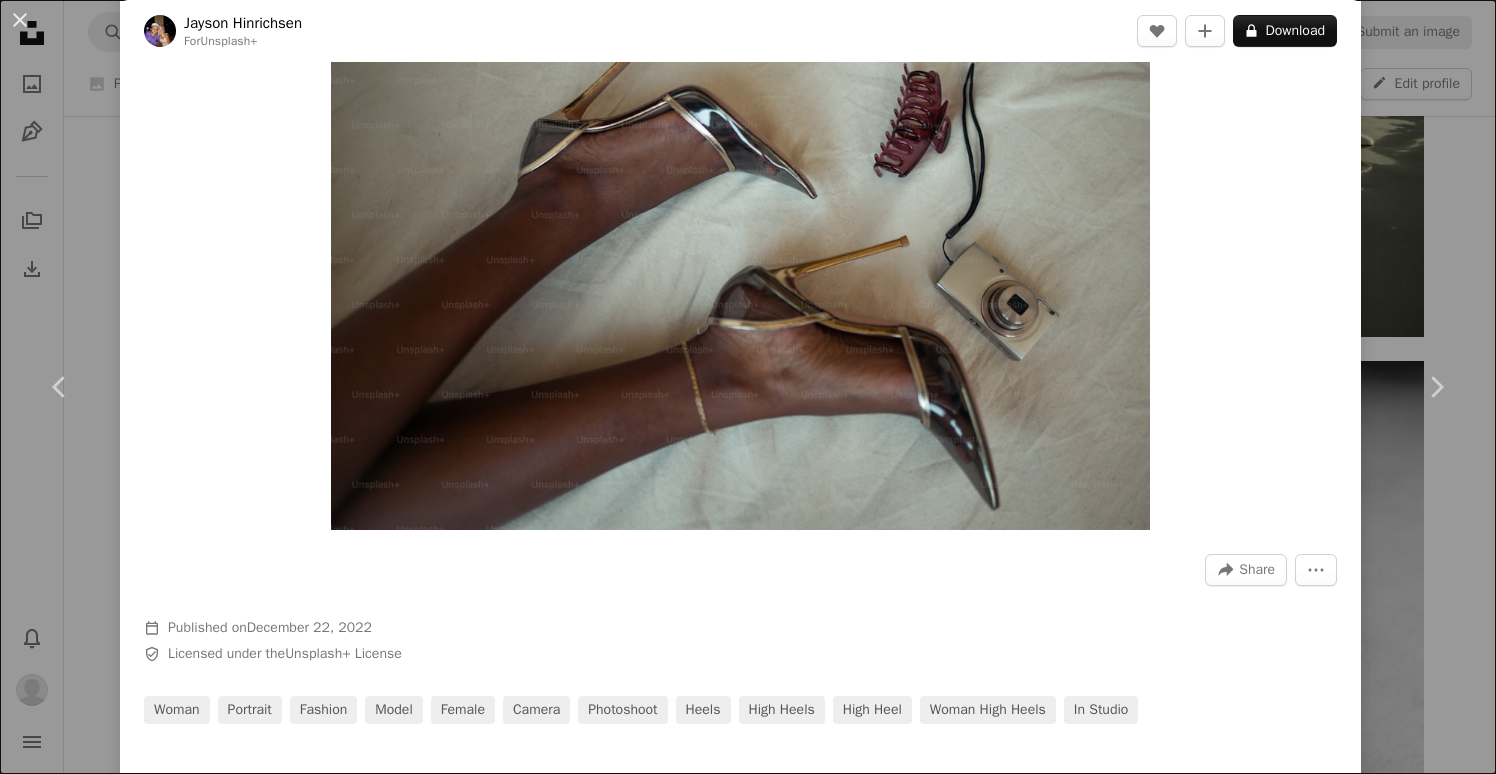 scroll, scrollTop: 0, scrollLeft: 0, axis: both 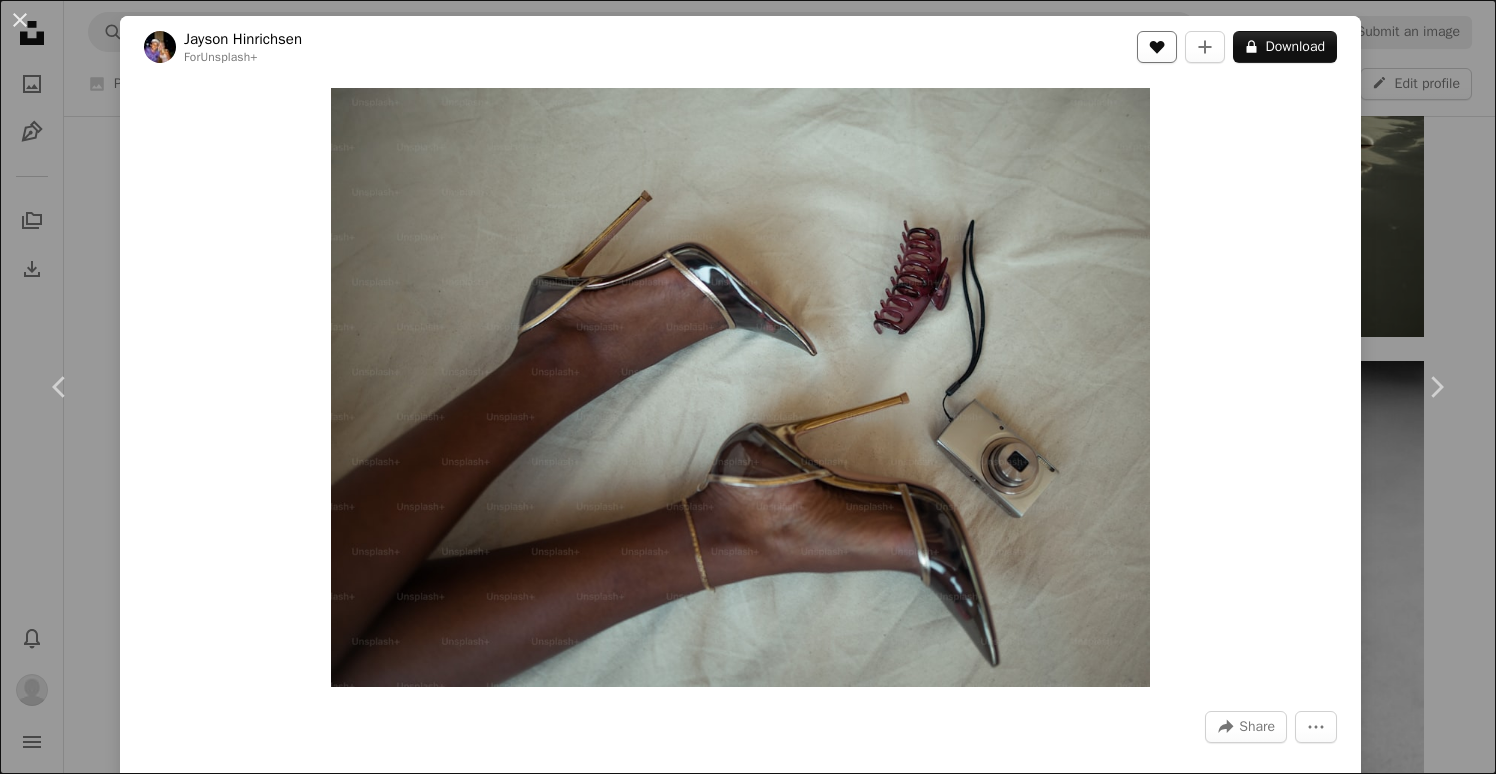 click on "A heart" at bounding box center (1157, 47) 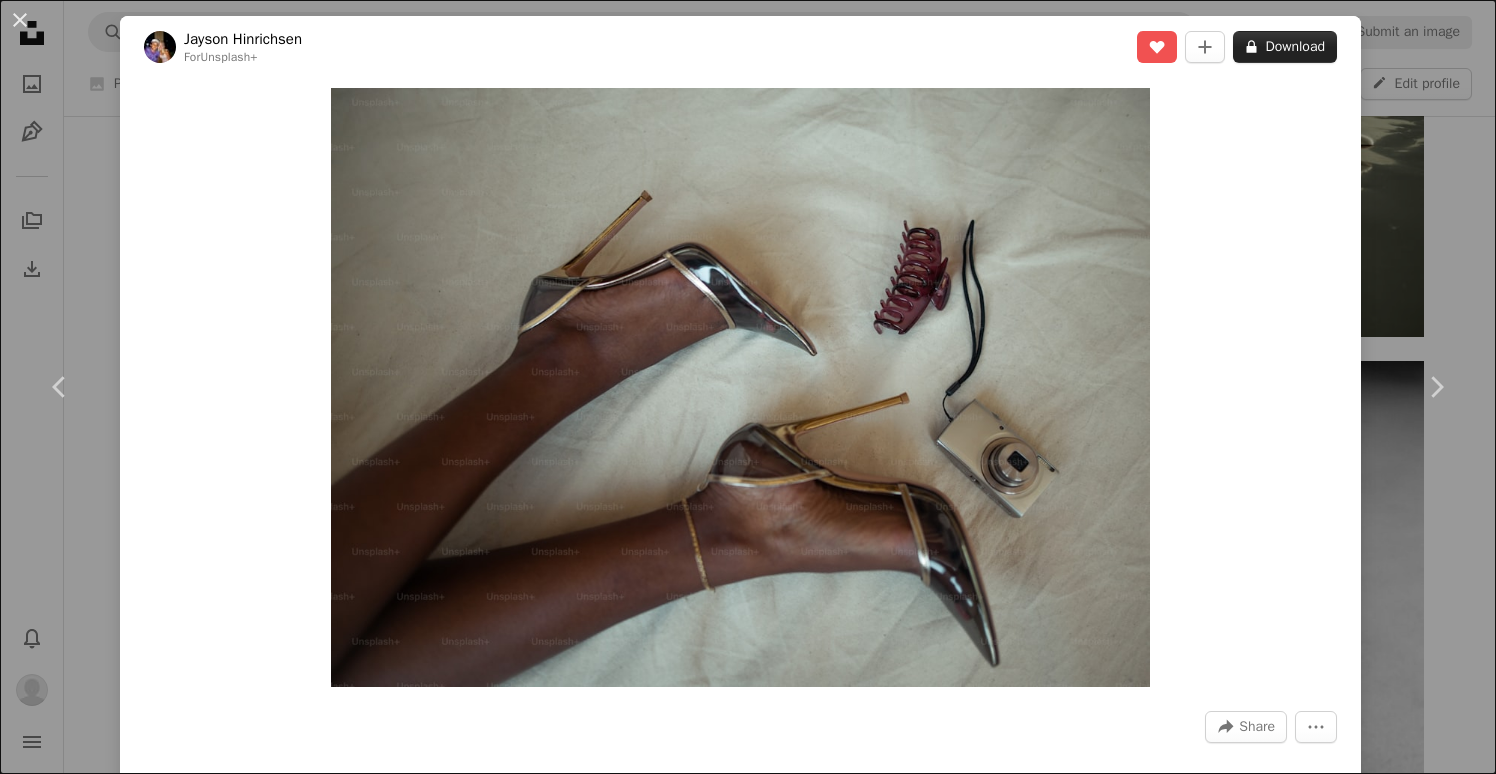 click on "A lock Download" at bounding box center (1285, 47) 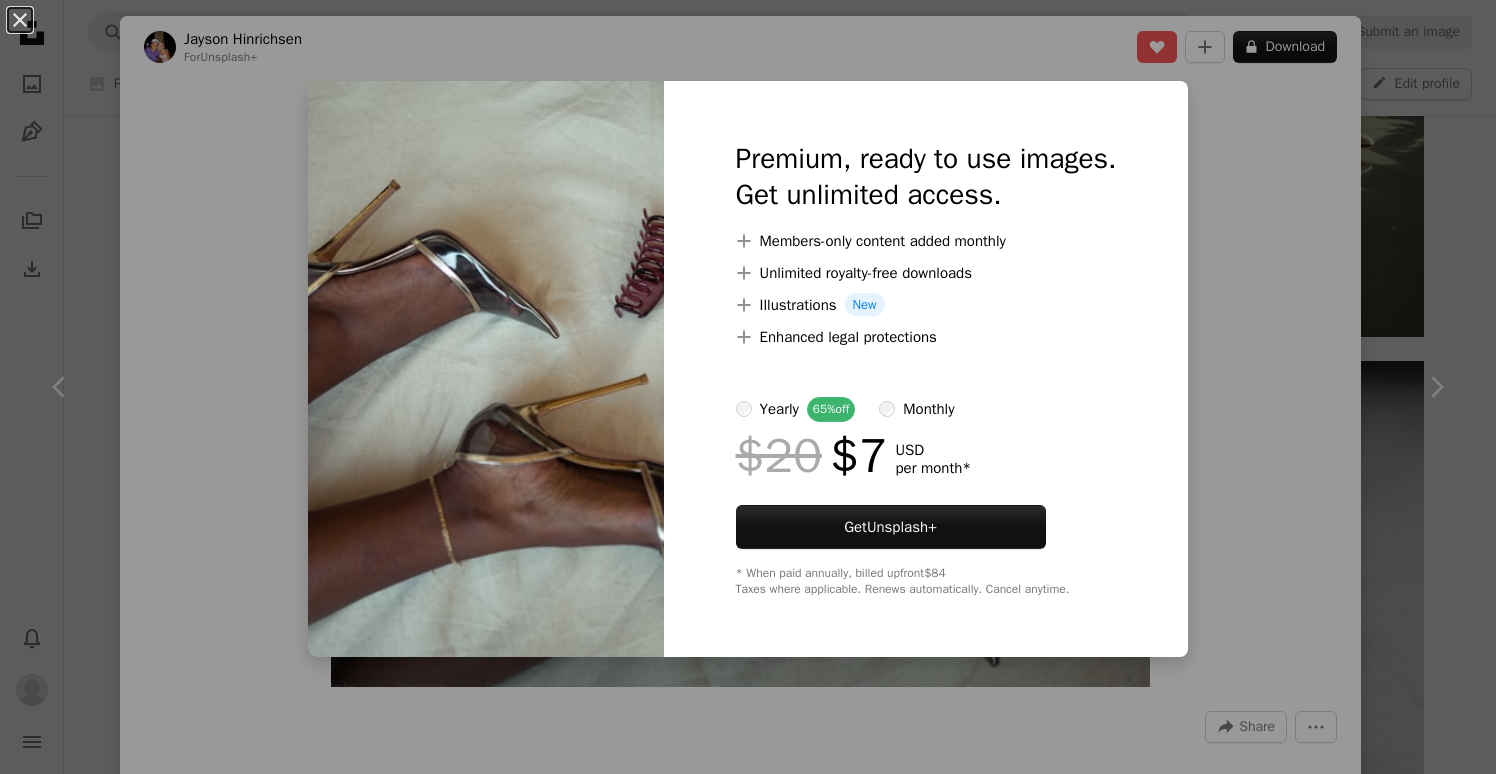 click on "An X shape Premium, ready to use images. Get unlimited access. A plus sign Members-only content added monthly A plus sign Unlimited royalty-free downloads A plus sign Illustrations  New A plus sign Enhanced legal protections yearly 65%  off monthly $20   $7 USD per month * Get  Unsplash+ * When paid annually, billed upfront  $84 Taxes where applicable. Renews automatically. Cancel anytime." at bounding box center [748, 387] 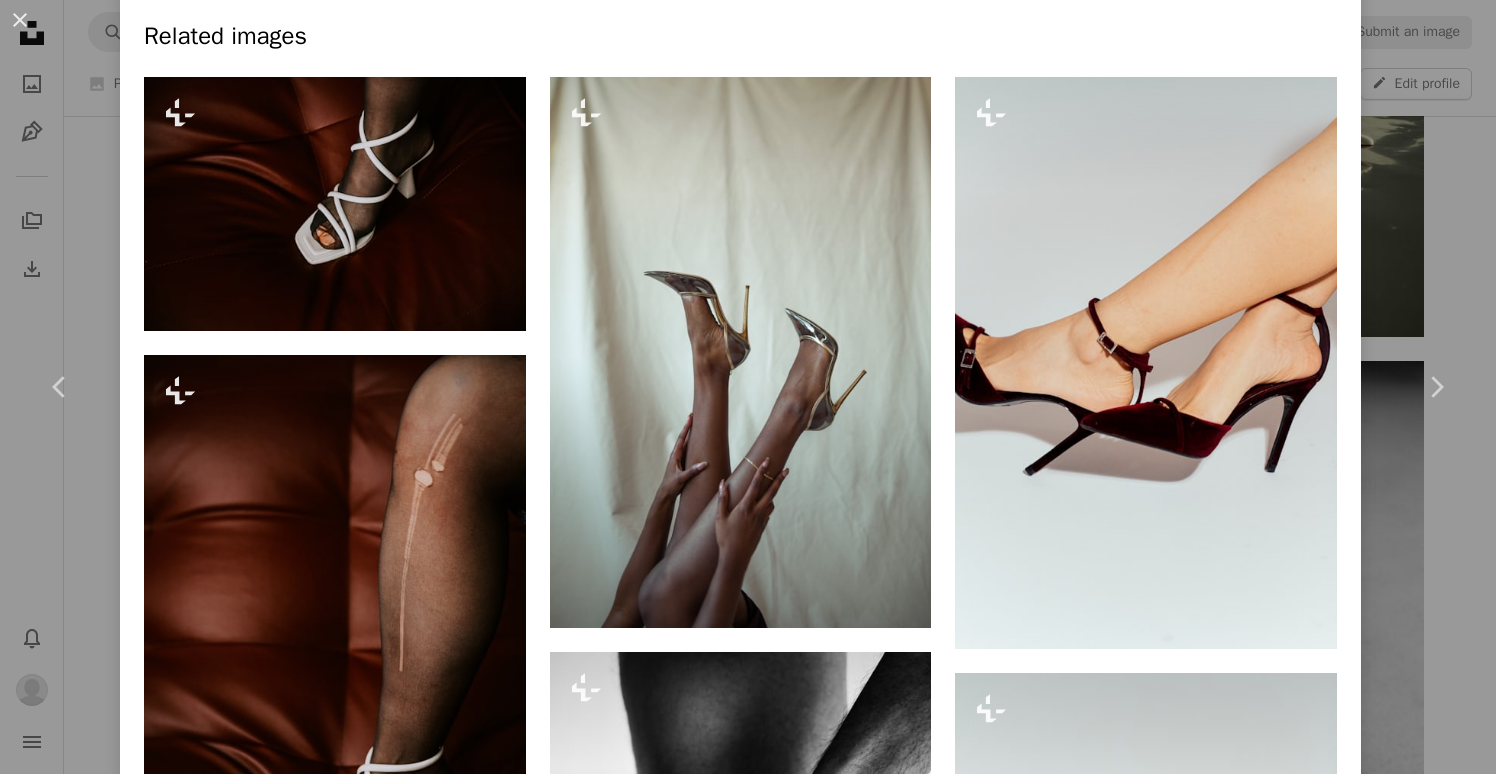 scroll, scrollTop: 1316, scrollLeft: 0, axis: vertical 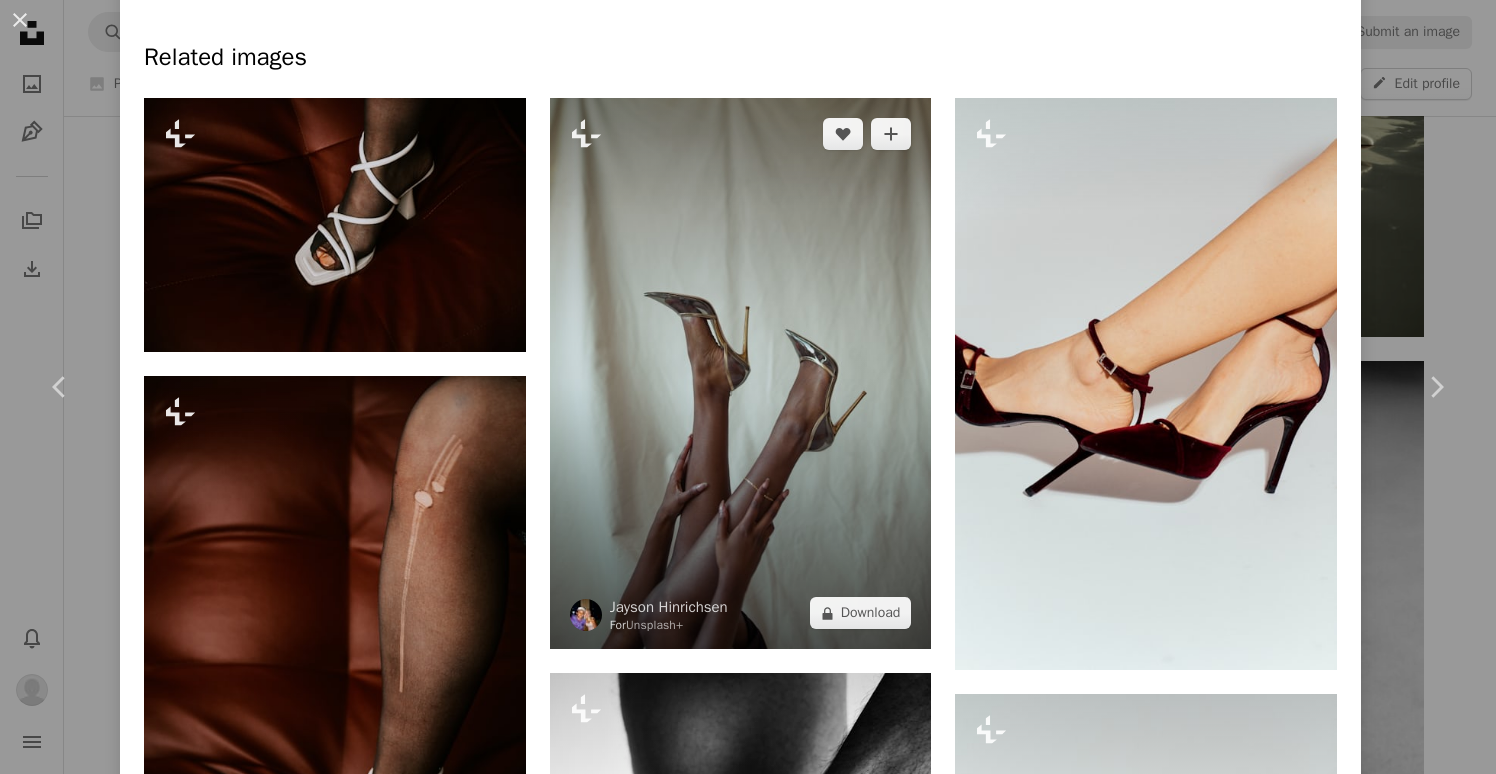 click at bounding box center [741, 373] 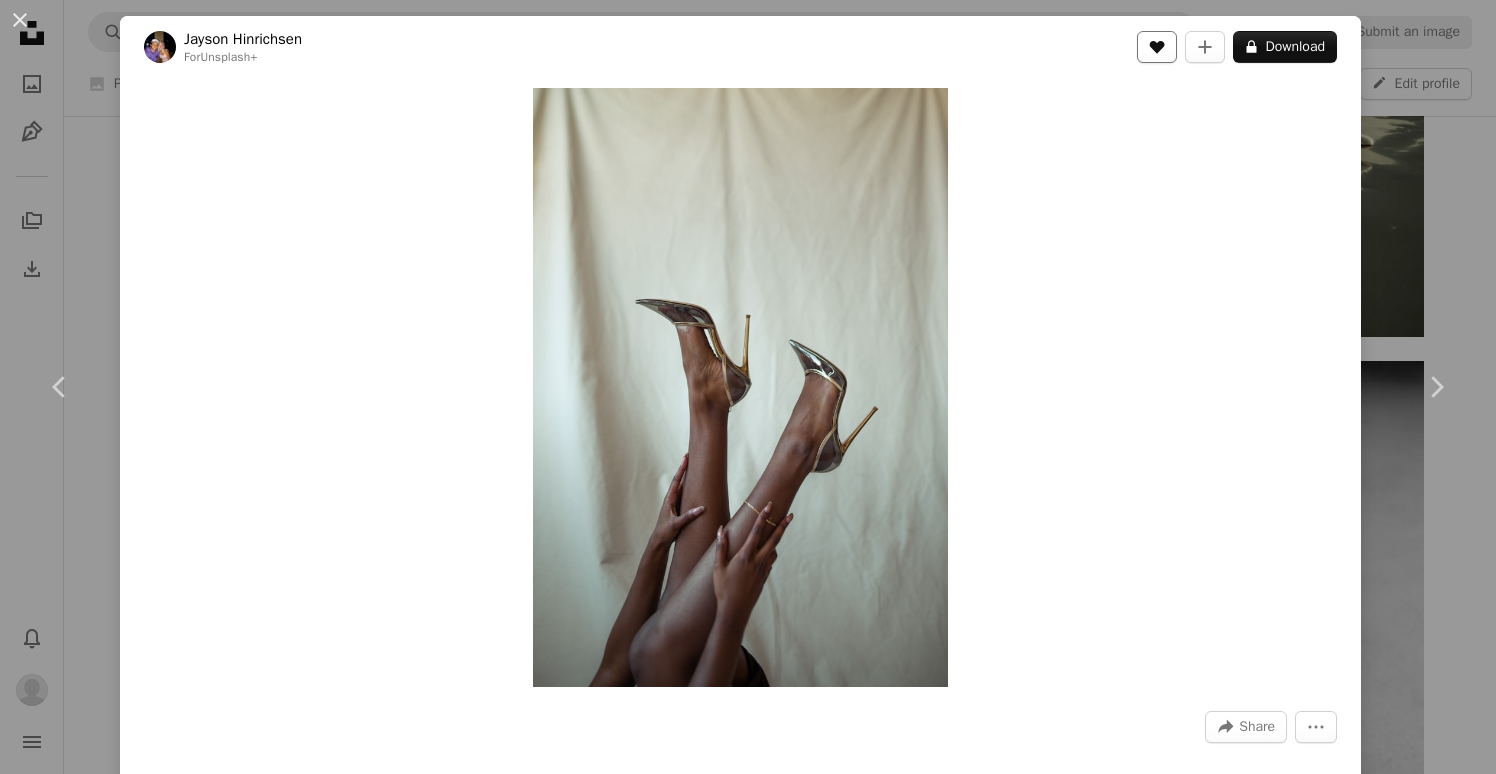 click on "A heart" at bounding box center (1157, 47) 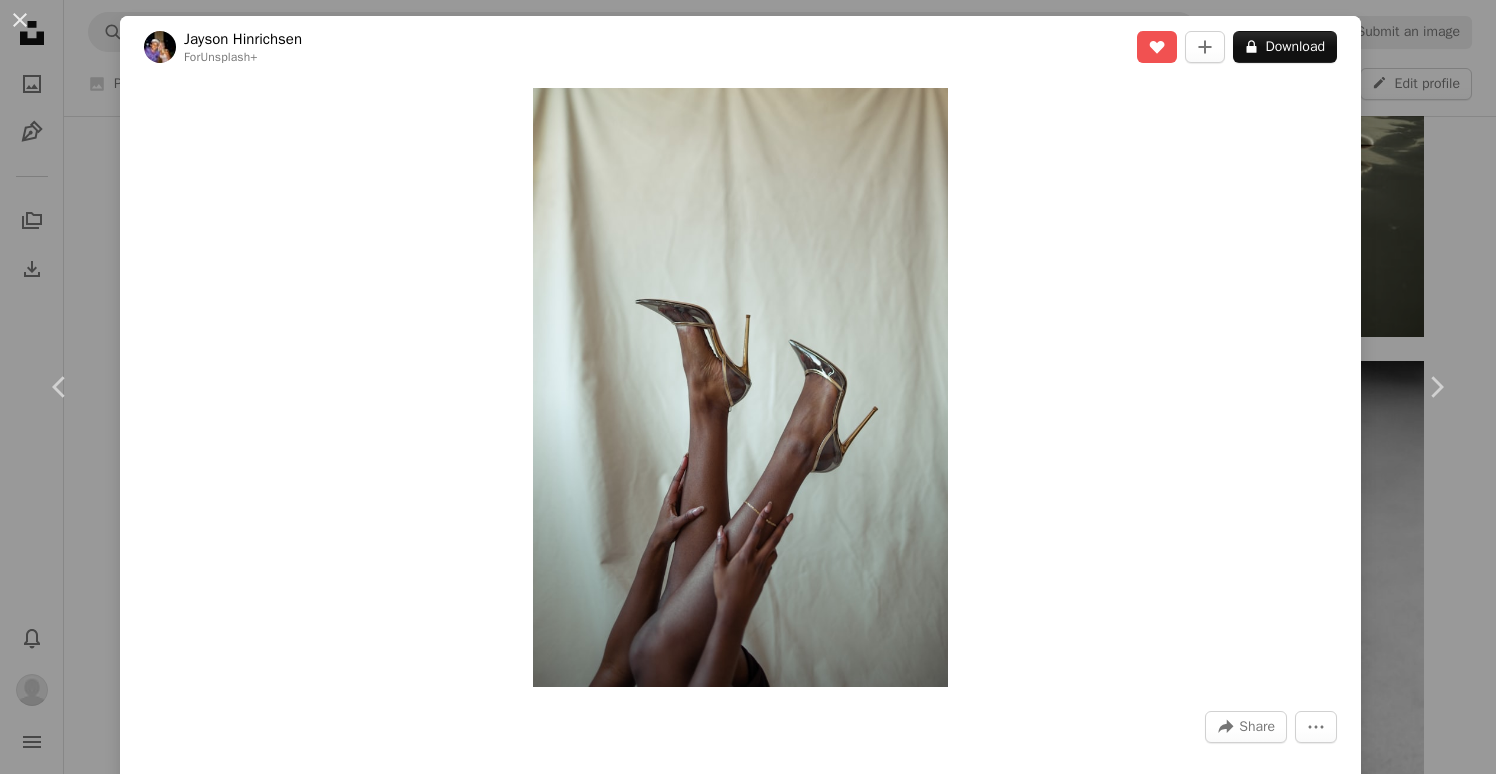 click on "An X shape Chevron left Chevron right [FIRST] [LAST] For Unsplash+ A heart A plus sign A lock Download Zoom in A forward-right arrow Share More Actions Calendar outlined Published on December 22, 2022 Safety Licensed under the Unsplash+ License woman portrait fashion model female photoshoot in studio From this series Chevron right Plus sign for Unsplash+ Plus sign for Unsplash+ Plus sign for Unsplash+ Plus sign for Unsplash+ Plus sign for Unsplash+ Plus sign for Unsplash+ Plus sign for Unsplash+ Plus sign for Unsplash+ Plus sign for Unsplash+ Plus sign for Unsplash+ Related images Plus sign for Unsplash+ A heart A plus sign [FIRST] [LAST] For Unsplash+ A lock Download Plus sign for Unsplash+ A heart A plus sign [FIRST] [LAST] For Unsplash+ A lock Download Plus sign for Unsplash+ A heart A plus sign [FIRST] [LAST] For Unsplash+ A lock Download Plus sign for Unsplash+ A heart A plus sign [FIRST] [LAST] For" at bounding box center [748, 387] 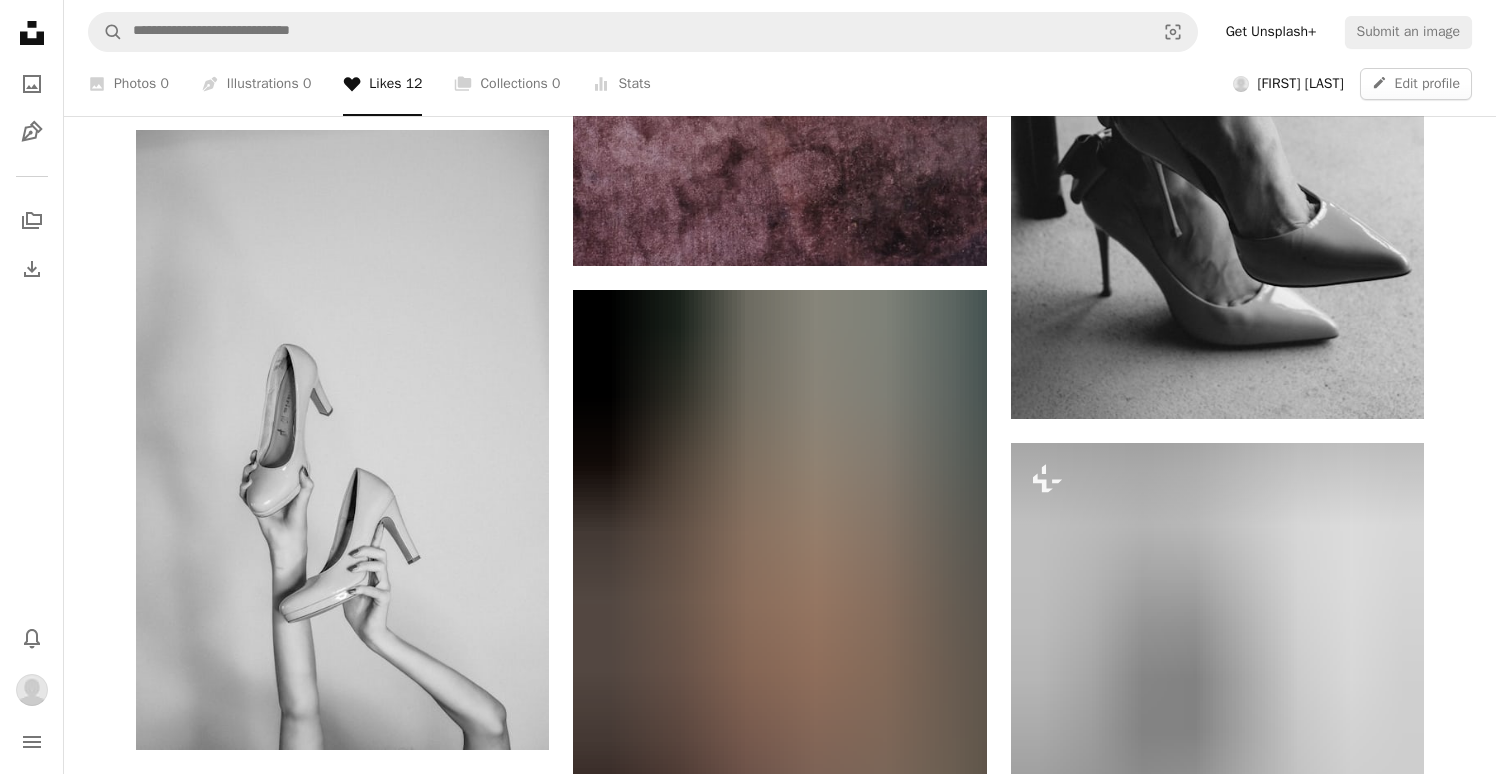 scroll, scrollTop: 1321, scrollLeft: 0, axis: vertical 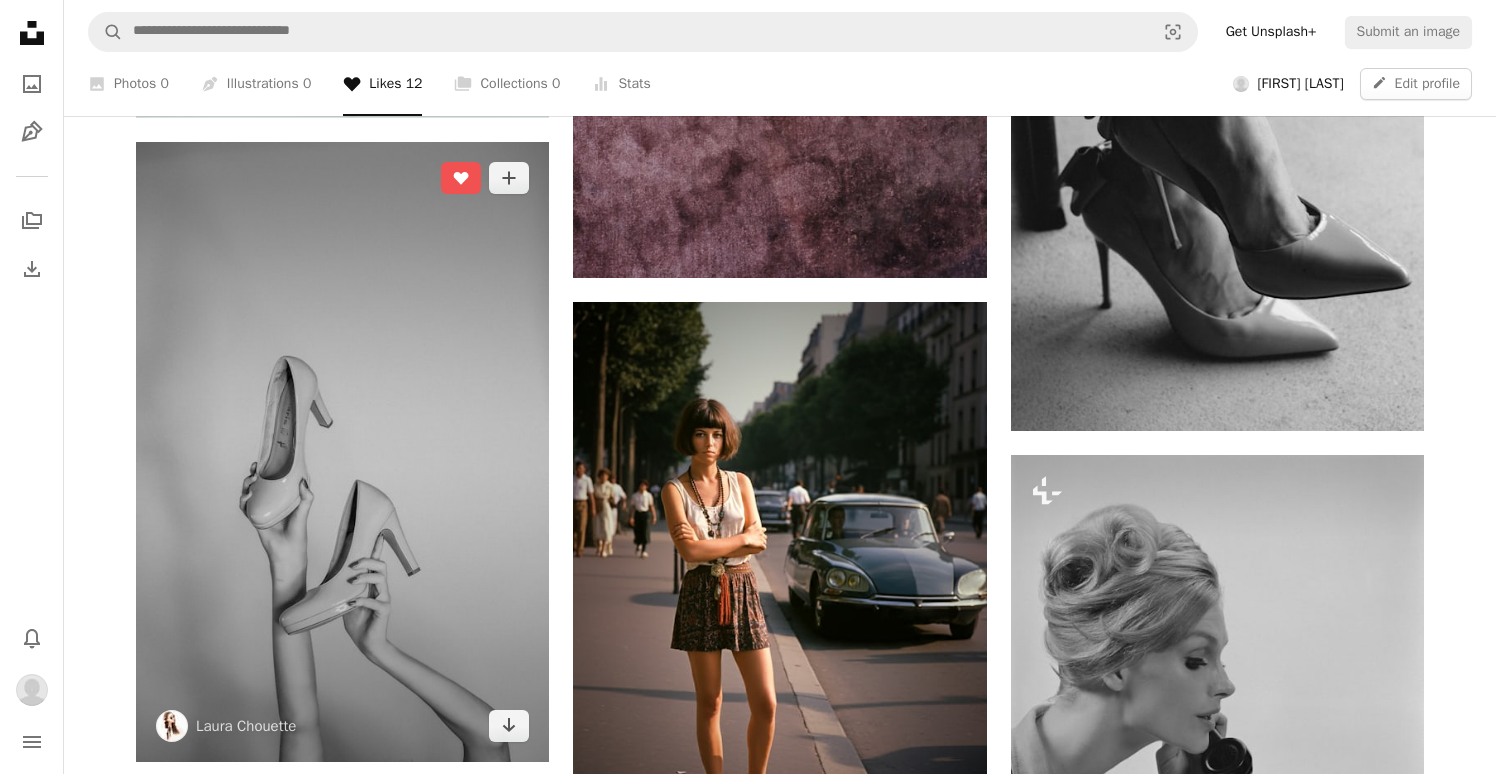 click at bounding box center (342, 452) 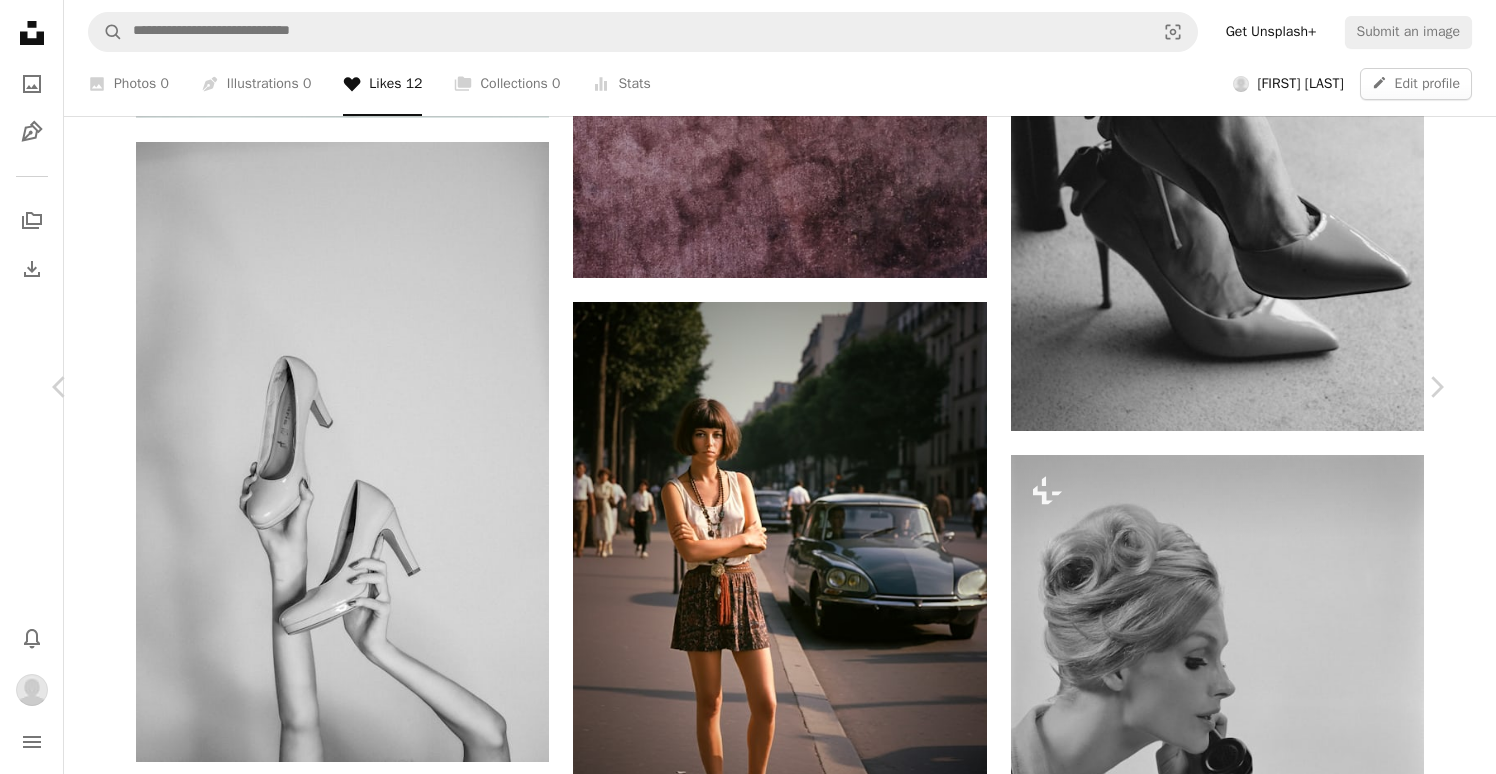 scroll, scrollTop: 13747, scrollLeft: 0, axis: vertical 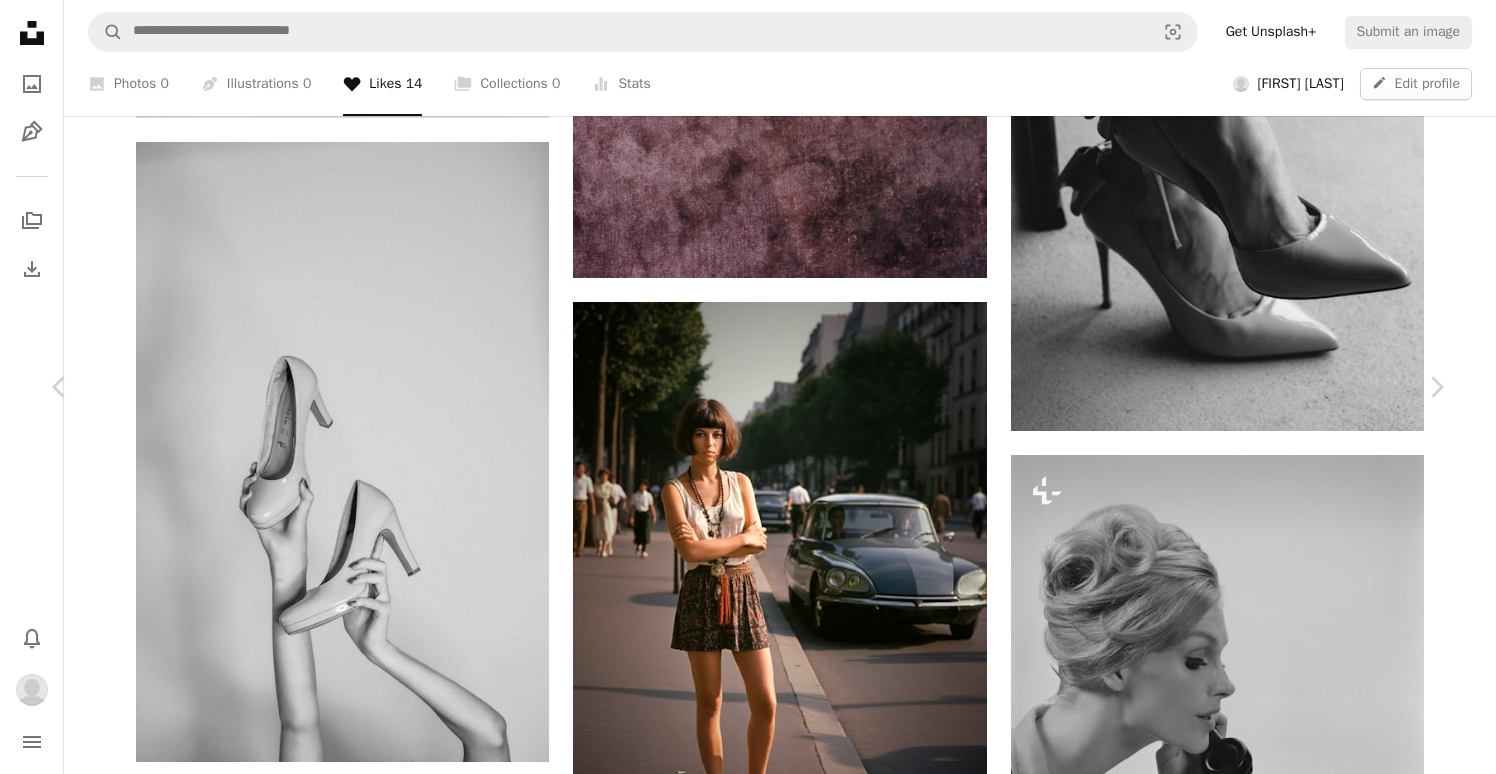 click on "An X shape Chevron left Chevron right [FIRST] [LAST] Available for hire A checkmark inside of a circle A heart A plus sign Download Chevron down Zoom in Views 34,005 Downloads 287 A forward-right arrow Share Info icon Info More Actions Lifestyle & Fashion Photography | Follow me on Instagram: @LauraChouette ✨ Calendar outlined Published on August 28, 2021 Safety Free to use under the Unsplash License human grey clothing shoe apparel footwear high heel sink faucet Browse premium related images on iStock | Save 20% with code UNSPLASH20 View more on iStock ↗ Related images A heart A plus sign [FIRST] [LAST] Available for hire A checkmark inside of a circle Arrow pointing down A heart A plus sign [FIRST] [LAST] Available for hire A checkmark inside of a circle Arrow pointing down A heart A plus sign [FIRST] [LAST] Available for hire A checkmark inside of a circle Arrow pointing down A heart A plus sign [FIRST] [LAST] Arrow pointing down A heart A plus sign [FIRST] [LAST] Available for hire A heart For" at bounding box center (748, 2194) 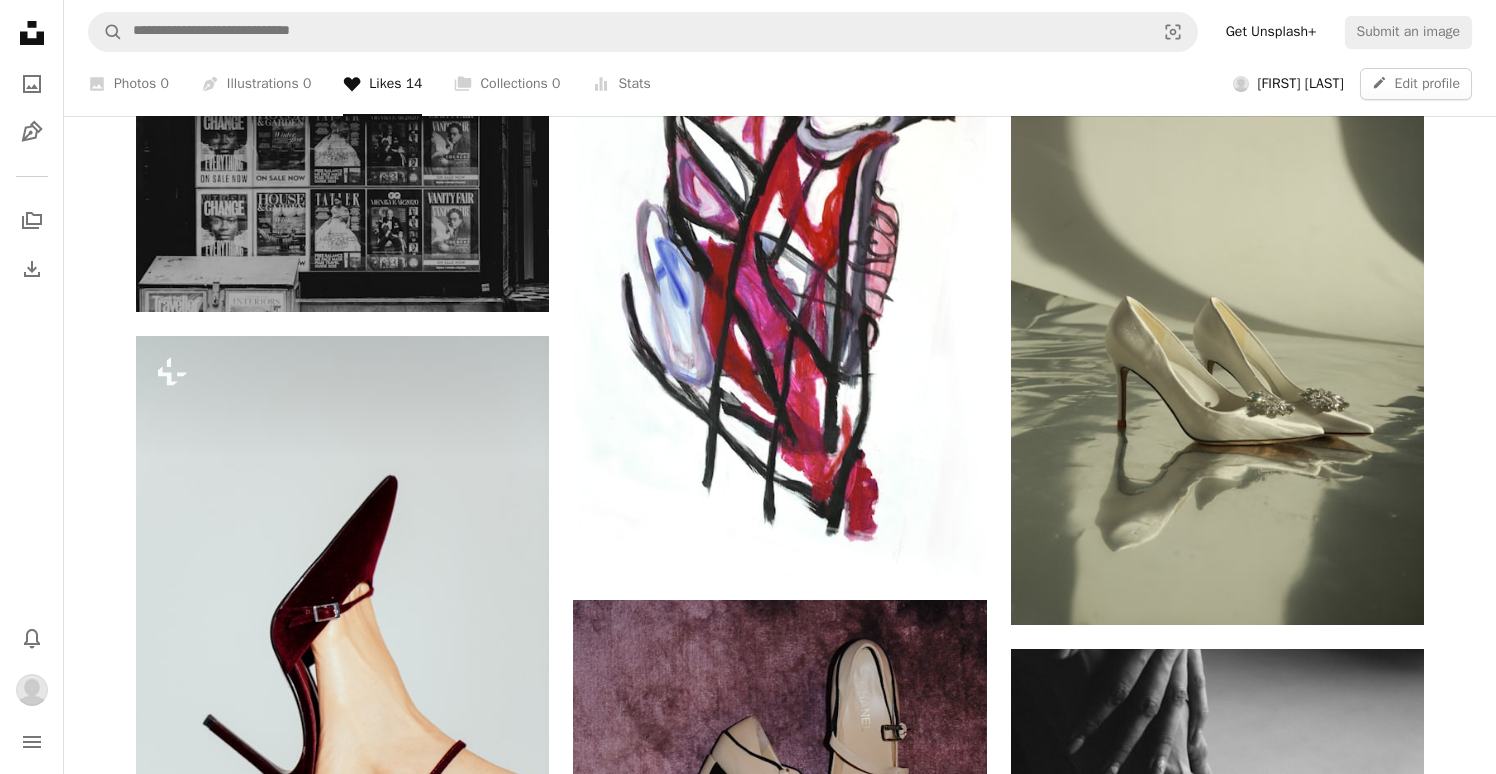 scroll, scrollTop: 0, scrollLeft: 0, axis: both 